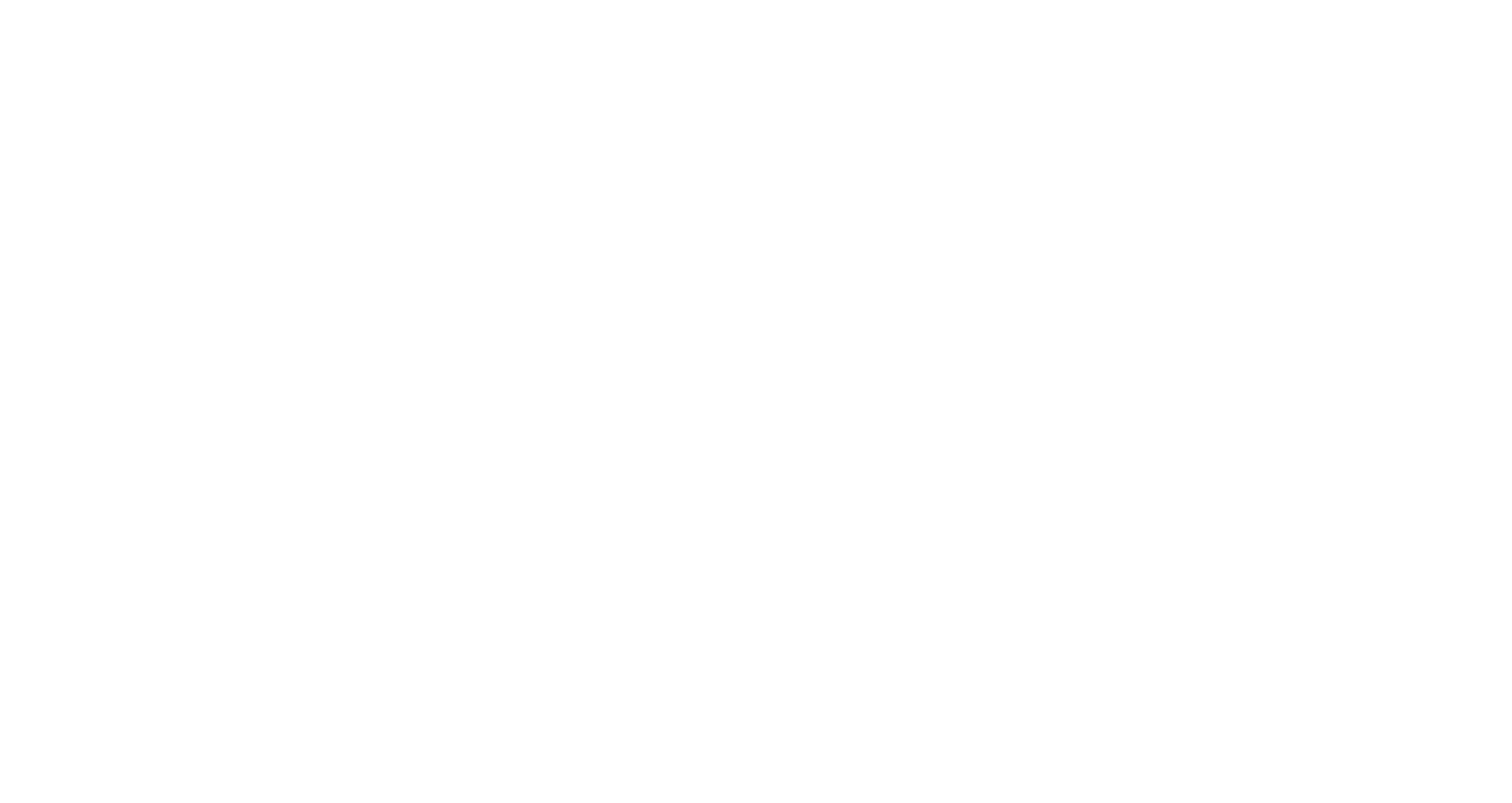 scroll, scrollTop: 0, scrollLeft: 0, axis: both 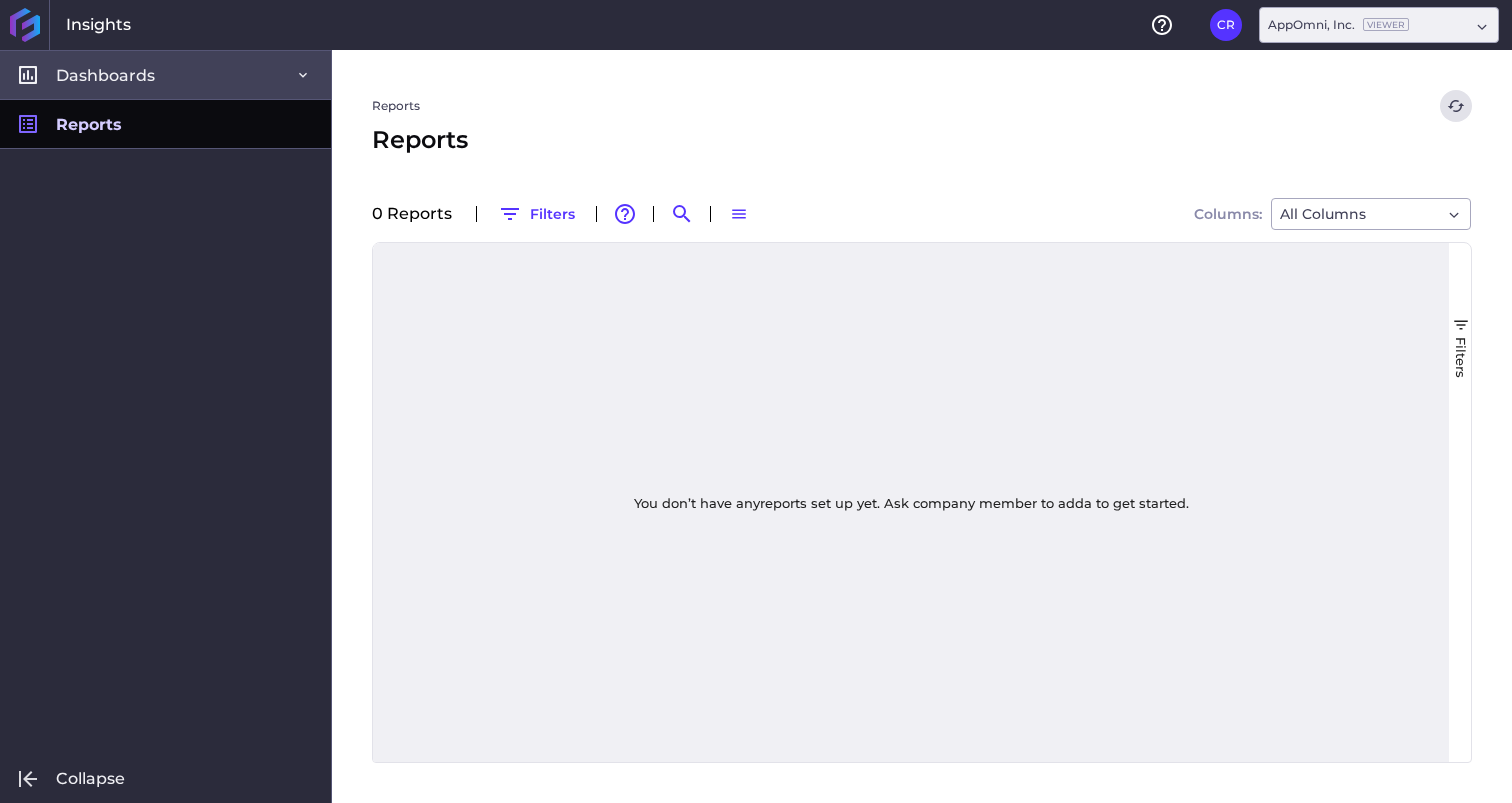click on "Dashboards" at bounding box center (165, 74) 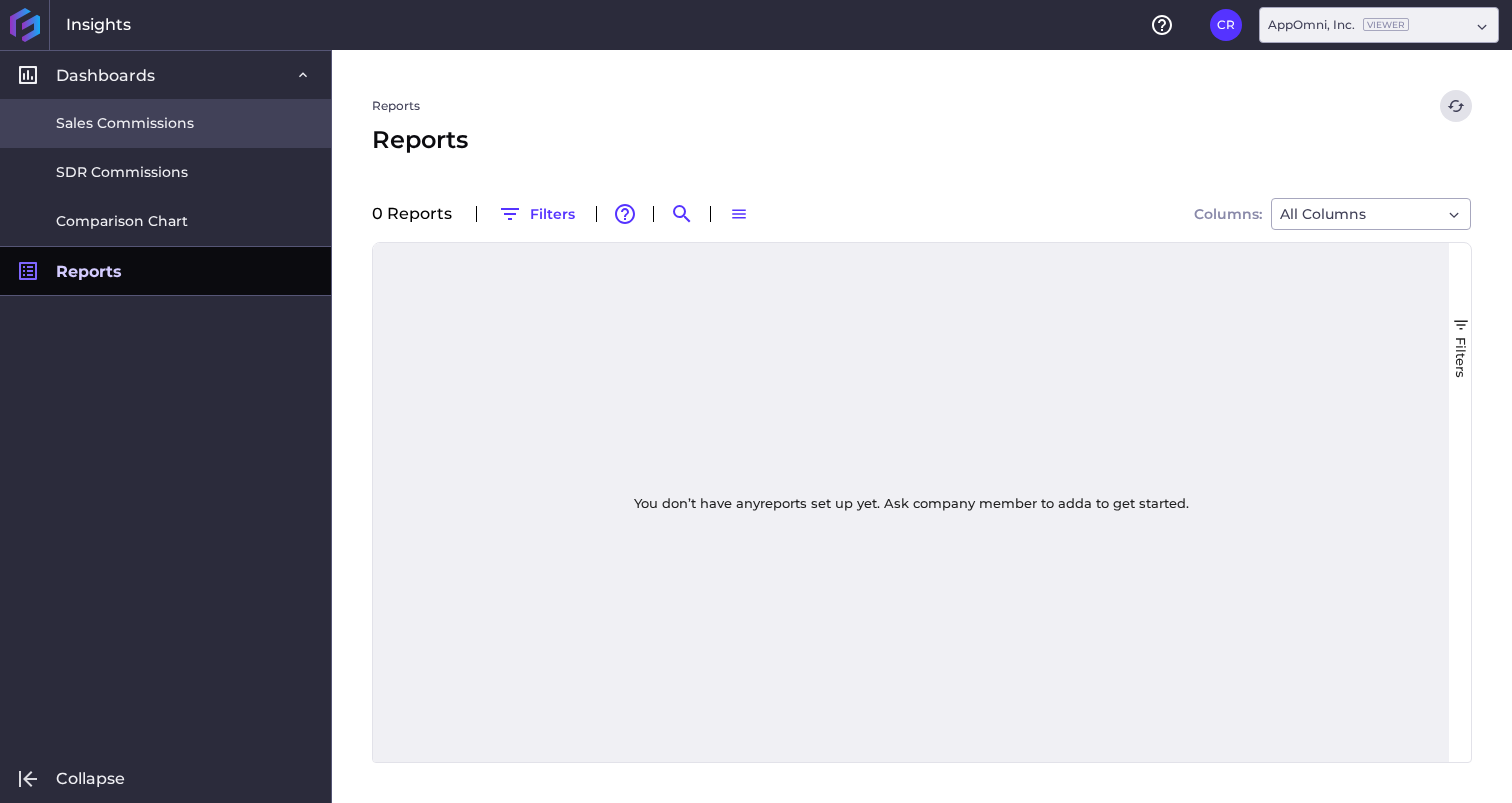click on "Sales Commissions" at bounding box center [125, 123] 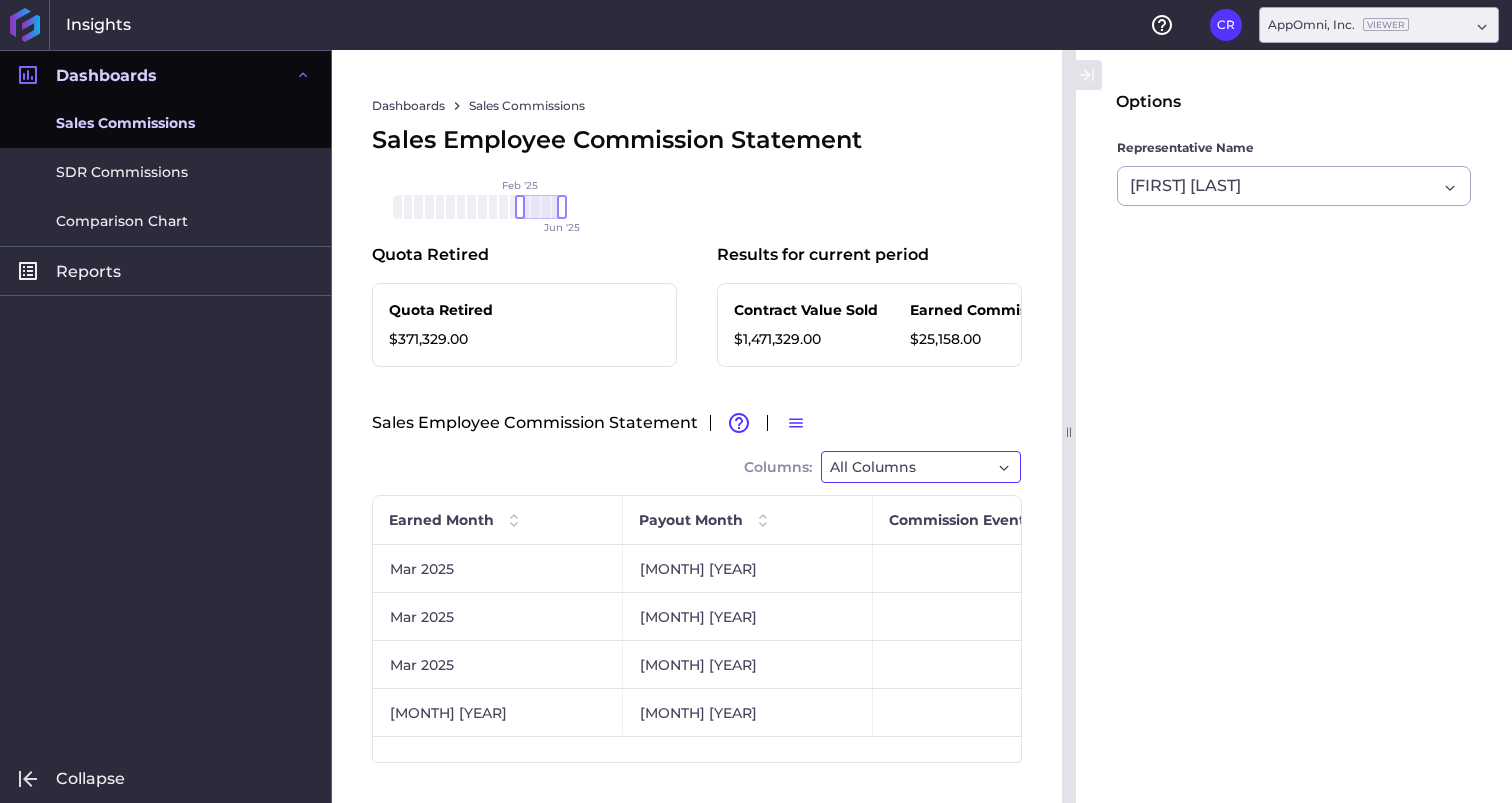 click on "All Columns" at bounding box center [910, 467] 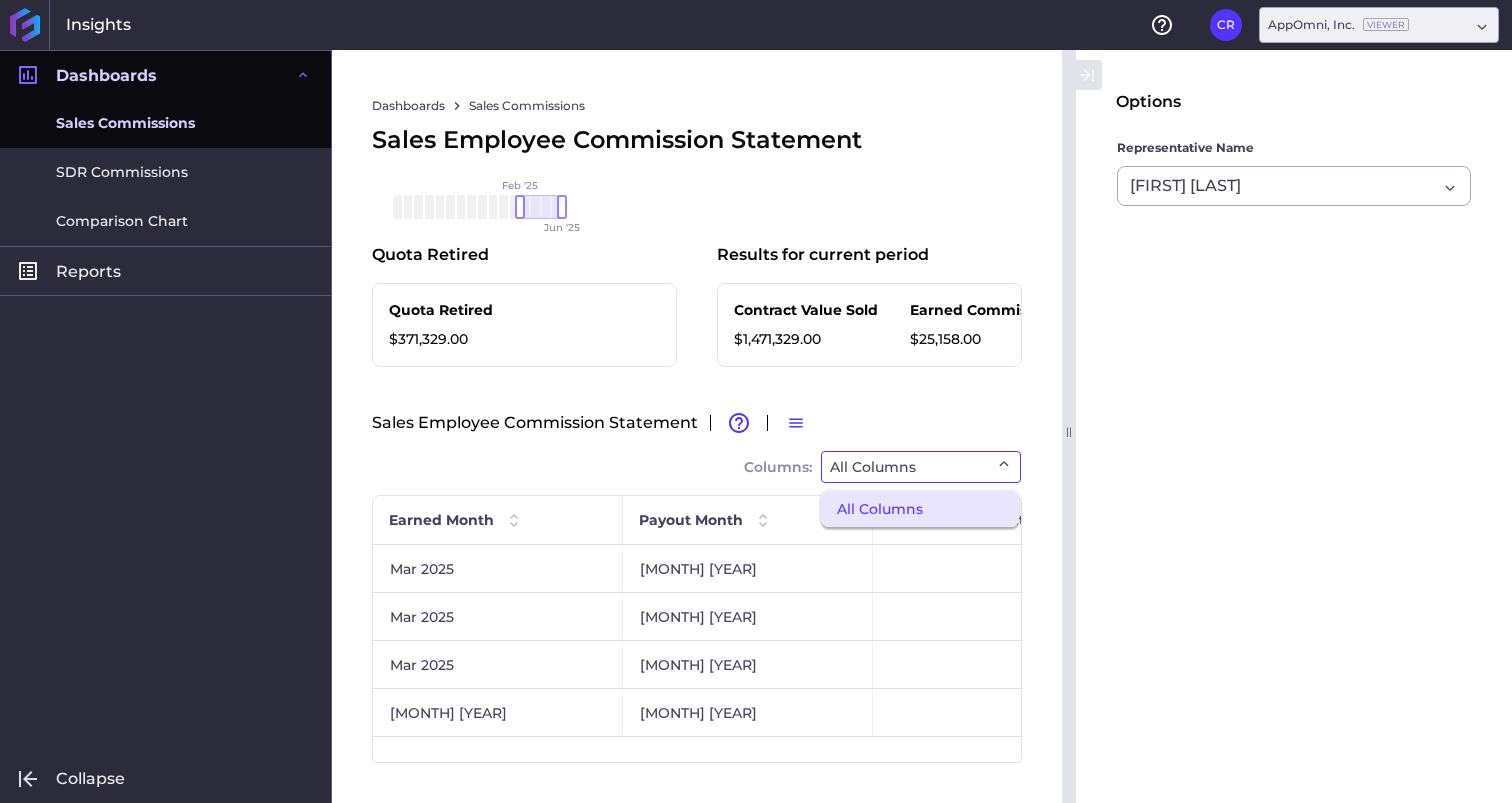 click on "All Columns" at bounding box center (910, 467) 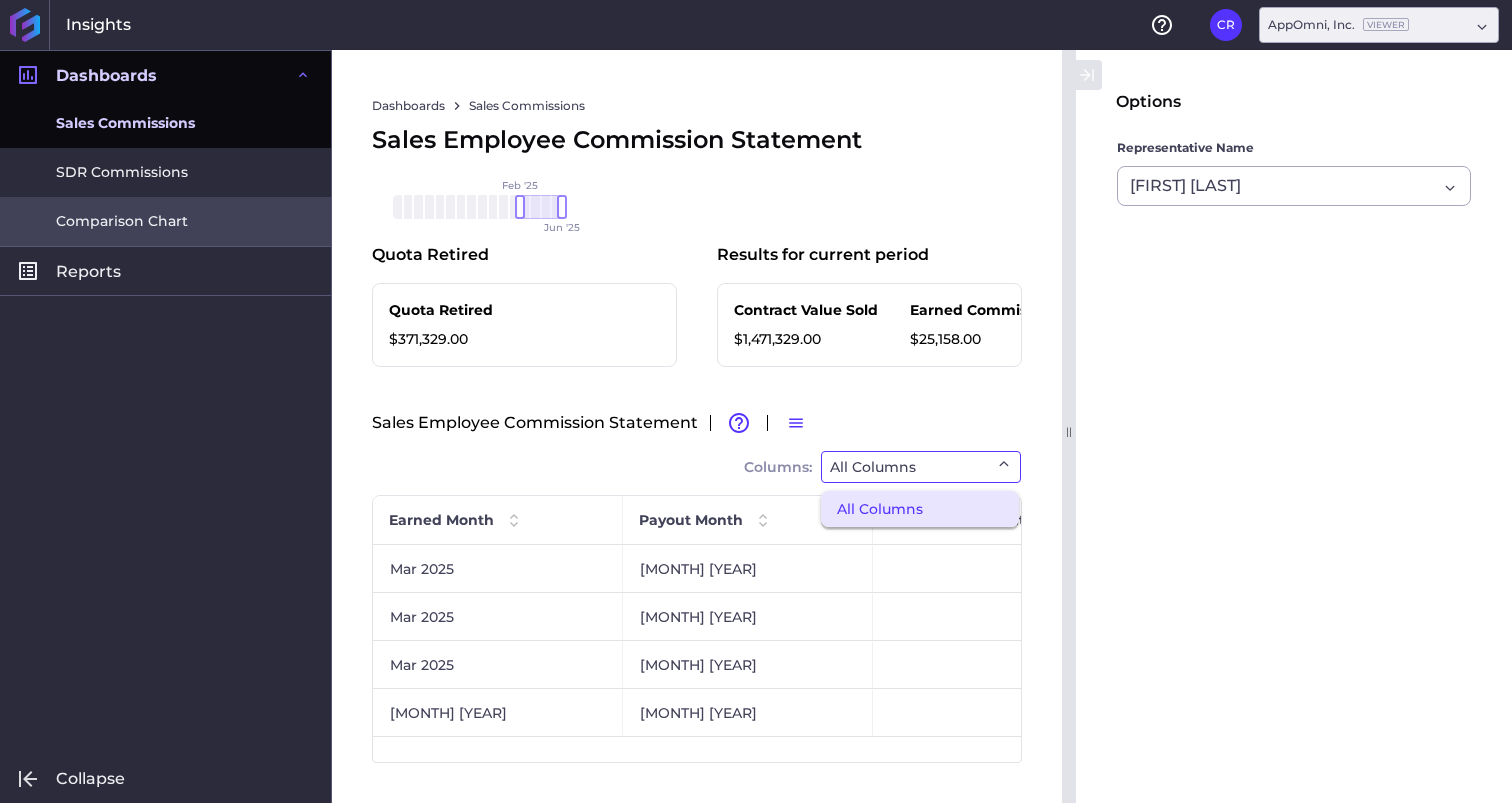 click on "Comparison Chart" at bounding box center [165, 221] 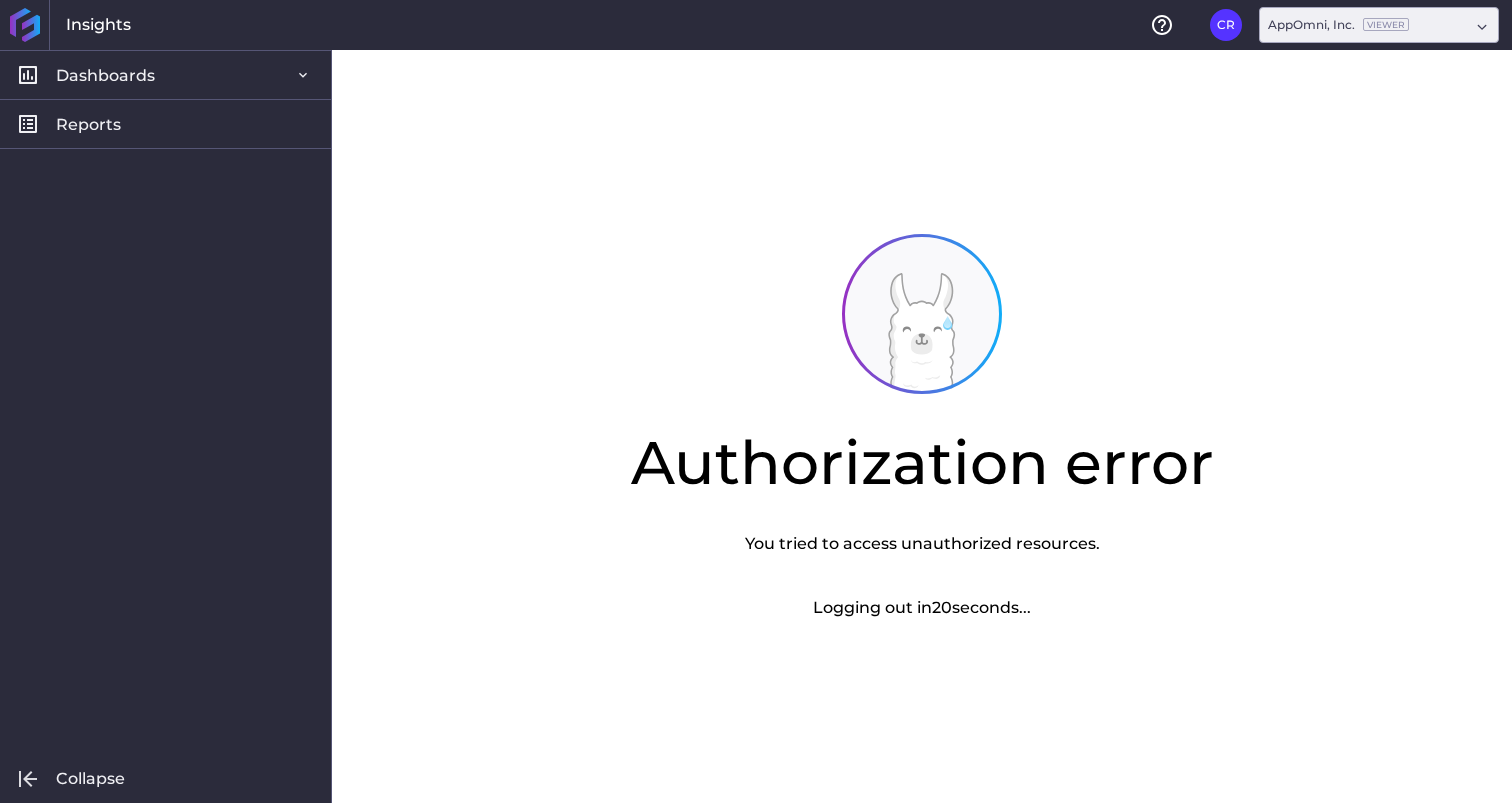 scroll, scrollTop: 0, scrollLeft: 0, axis: both 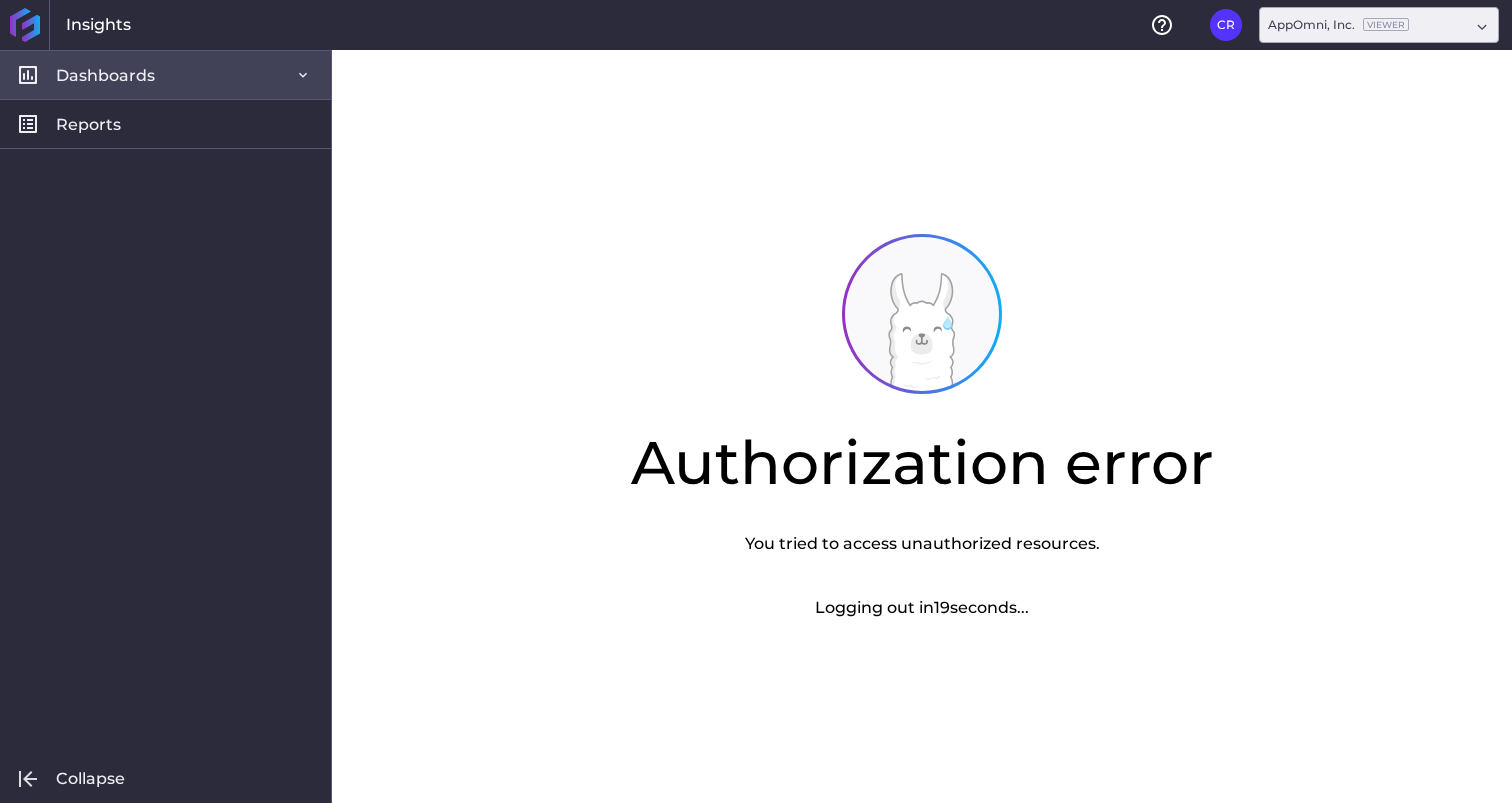 click on "Dashboards" at bounding box center (105, 75) 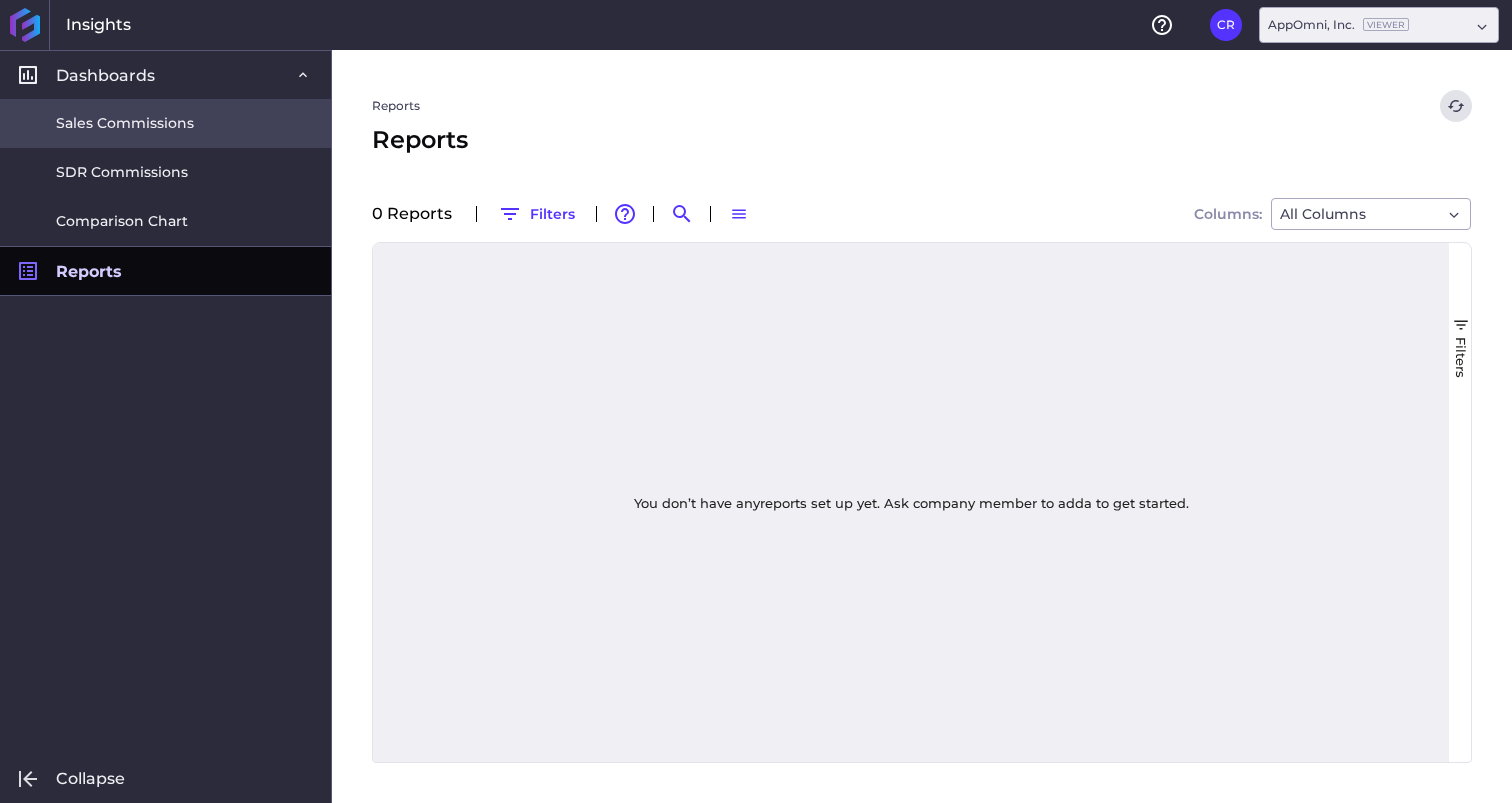 click on "Sales Commissions" at bounding box center [125, 123] 